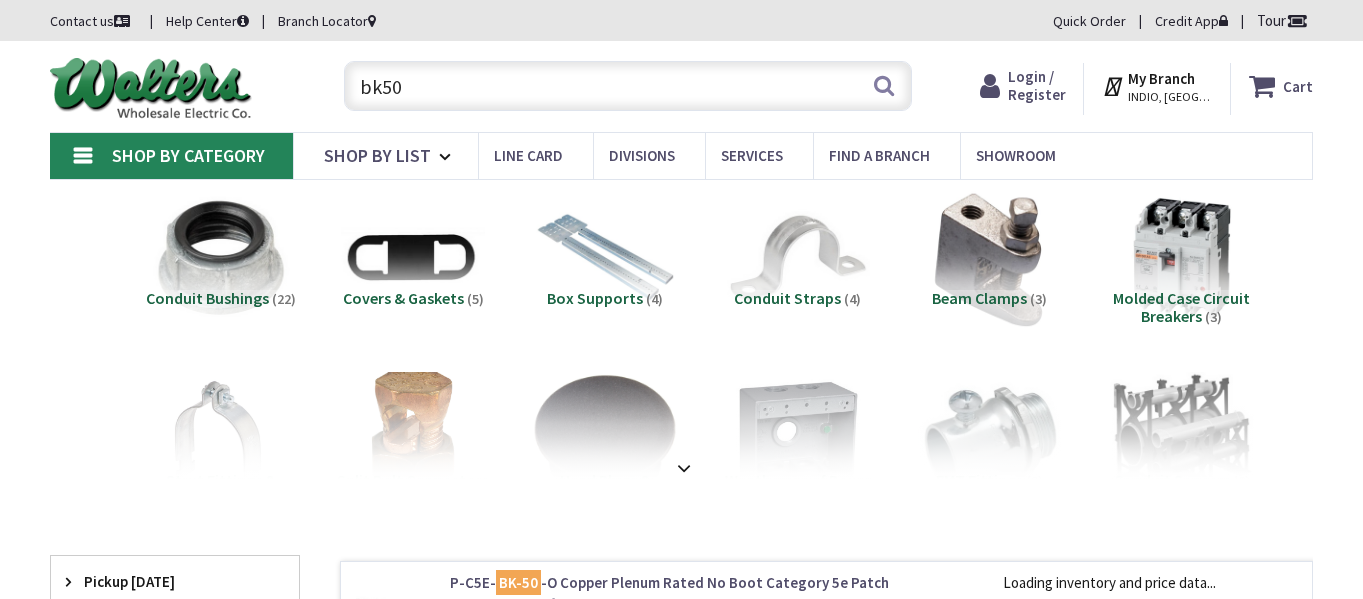 scroll, scrollTop: 0, scrollLeft: 0, axis: both 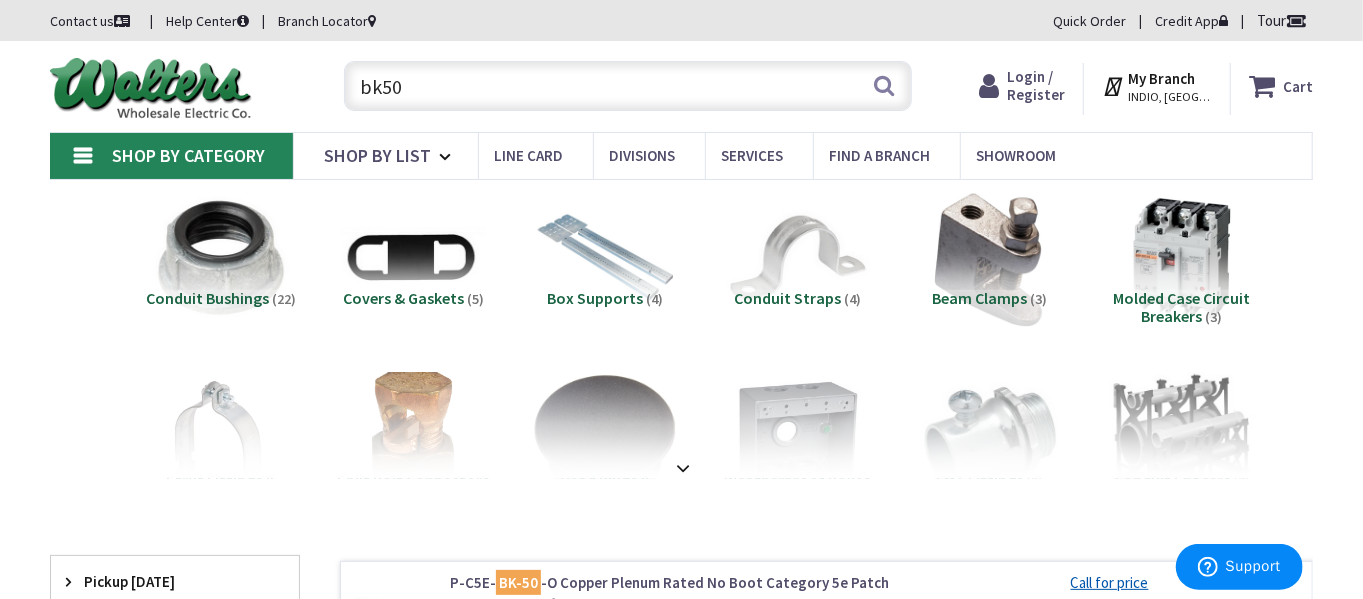 drag, startPoint x: 544, startPoint y: 85, endPoint x: 119, endPoint y: 94, distance: 425.09528 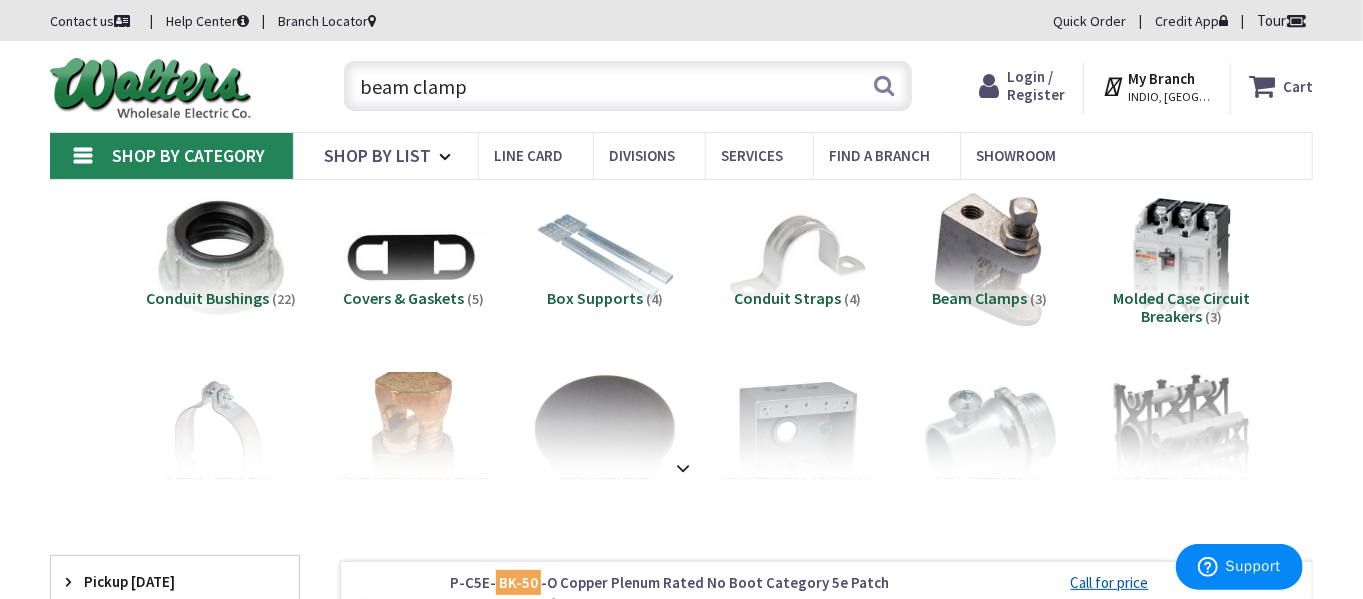 type on "beam clamp" 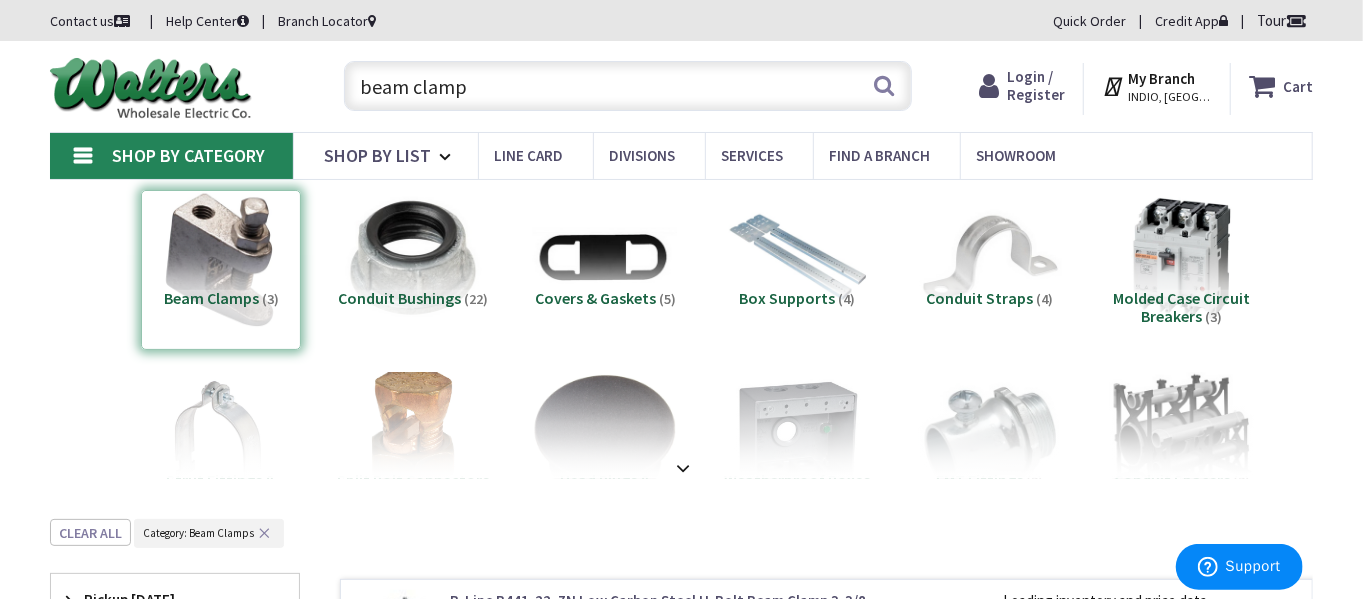 scroll, scrollTop: 518, scrollLeft: 0, axis: vertical 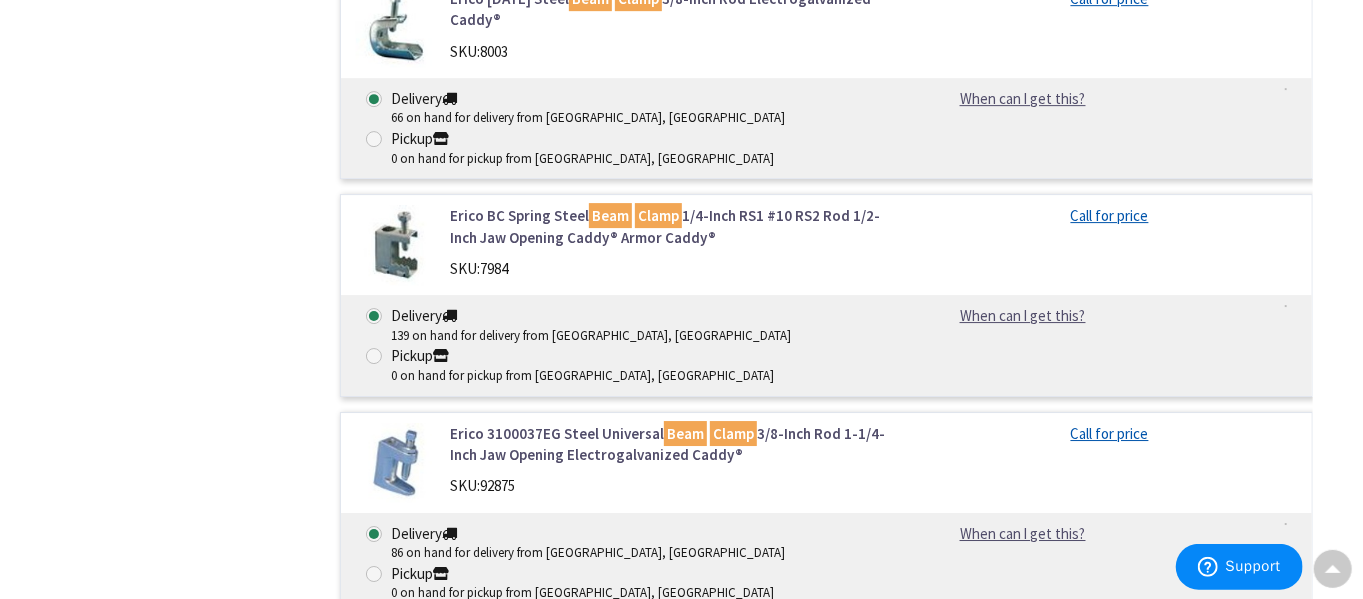 click on "Erico 3000050EG Steel Universal  Beam   Clamp  1/2-Inch Rod 3/4-Inch Jaw Opening Electrogalvanized Caddy®" at bounding box center (671, 1091) 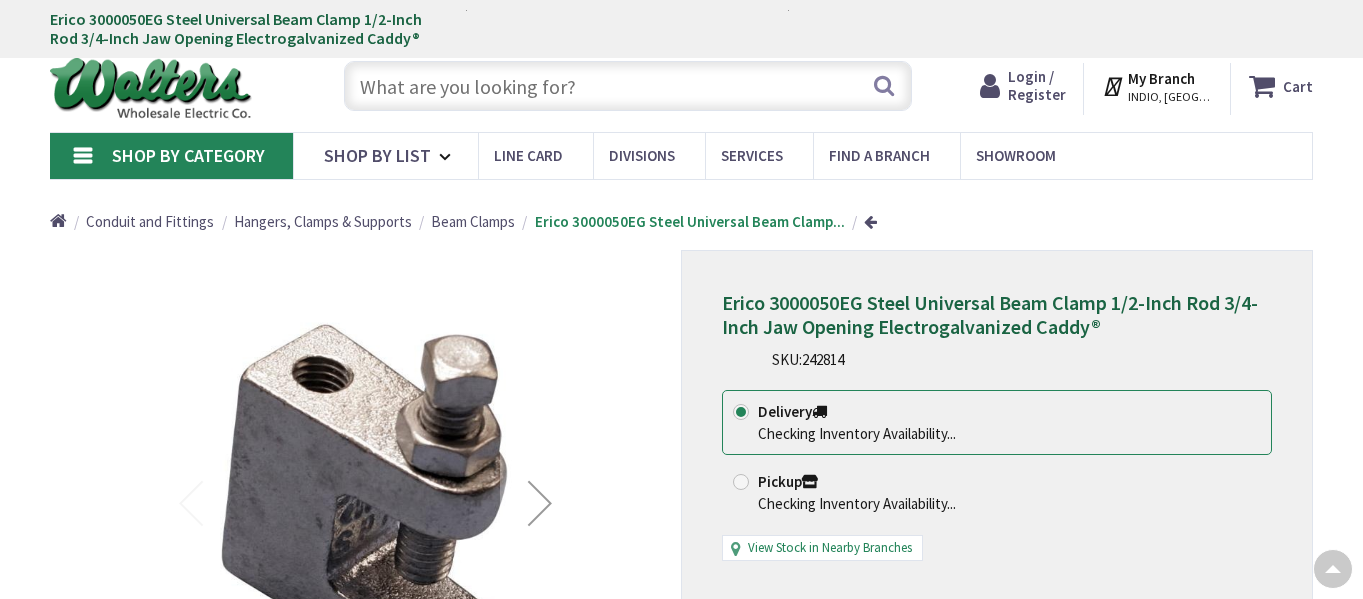 click on "Delivery
Checking Inventory Availability...
Pickup
Checking Inventory Availability...
View Stock in Nearby Branches" at bounding box center [997, 485] 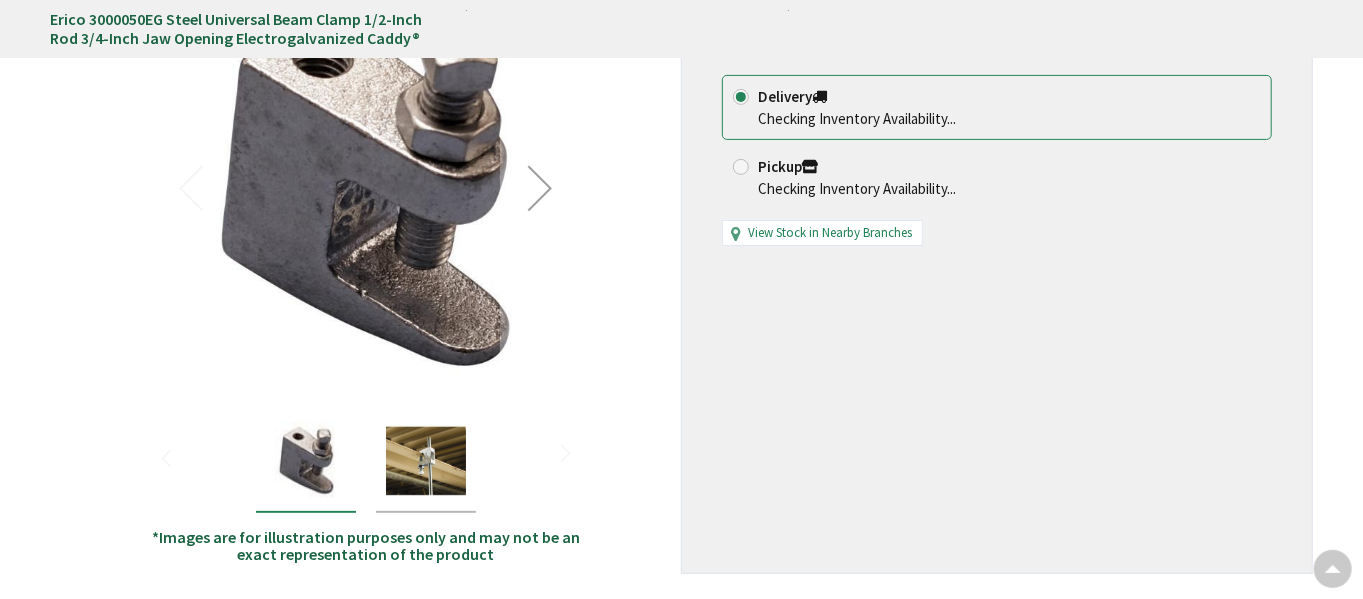 click on "Delivery
Checking Inventory Availability...
Pickup
Checking Inventory Availability...
View Stock in Nearby Branches" at bounding box center (997, 170) 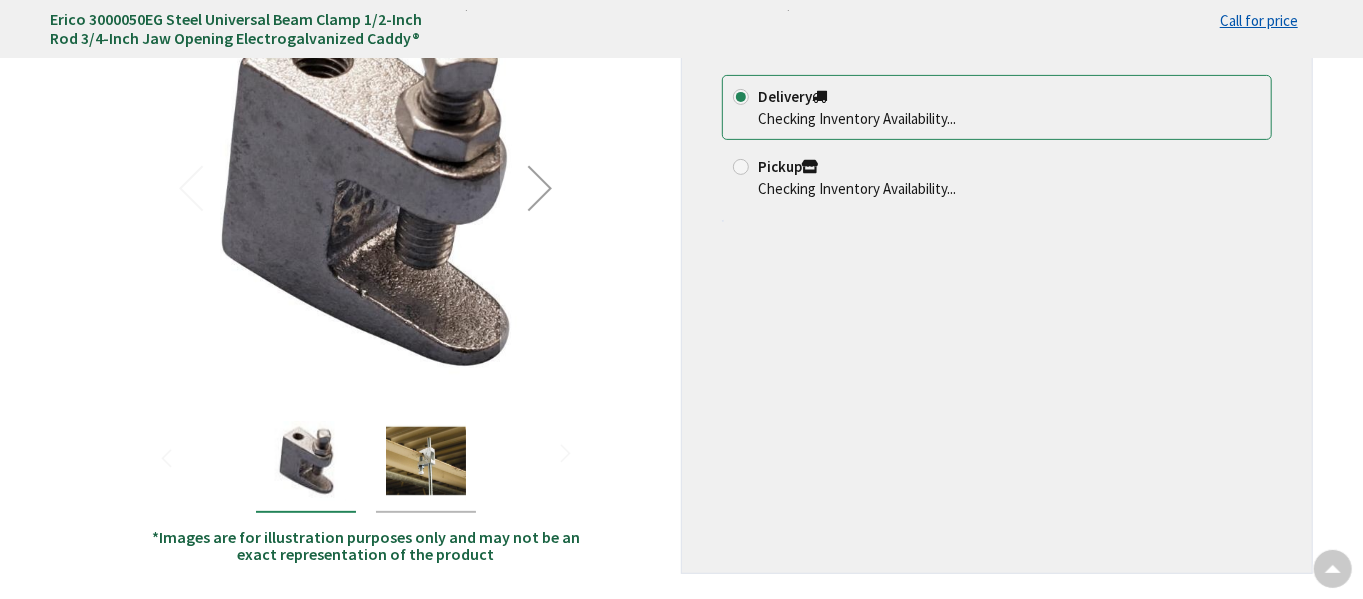 scroll, scrollTop: 315, scrollLeft: 0, axis: vertical 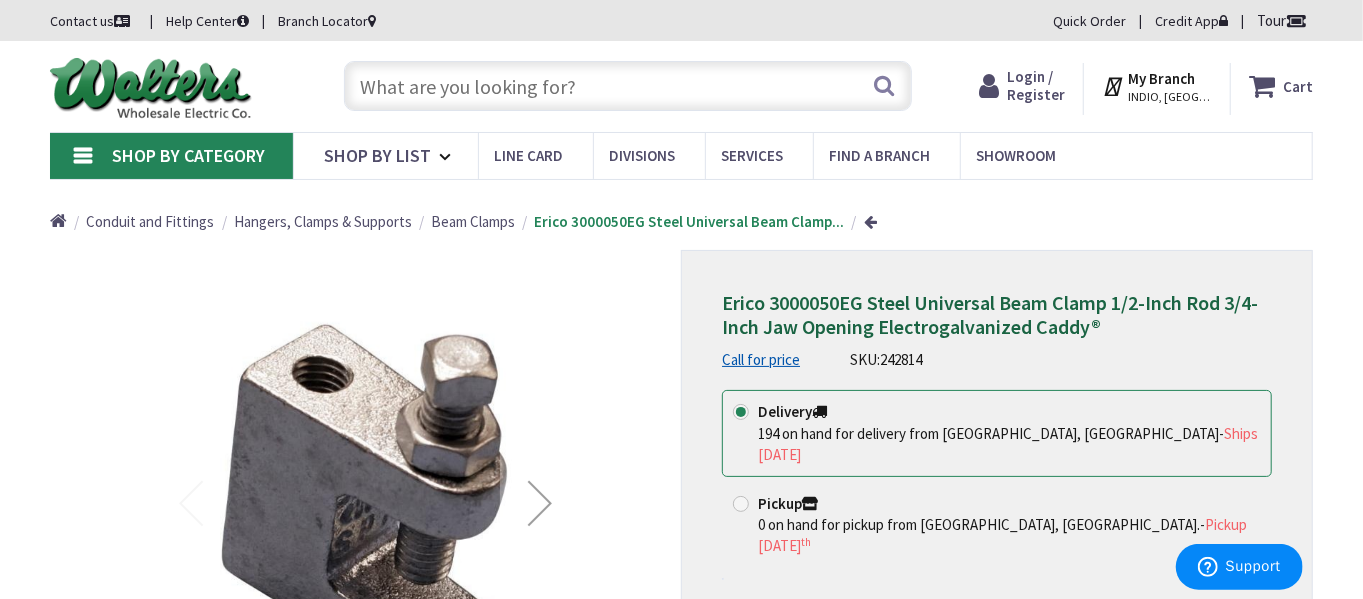 click on "Erico 3000050EG Steel Universal Beam Clamp 1/2-Inch Rod 3/4-Inch Jaw Opening Electrogalvanized Caddy®
Call for price
SKU:                 242814
This product is Discontinued
Delivery
194 on hand for delivery from Brea, CA
-  Ships Today
Pickup
0 on hand for pickup from Indio, CA.
-  Pickup Friday, July 11 th" at bounding box center (997, 569) 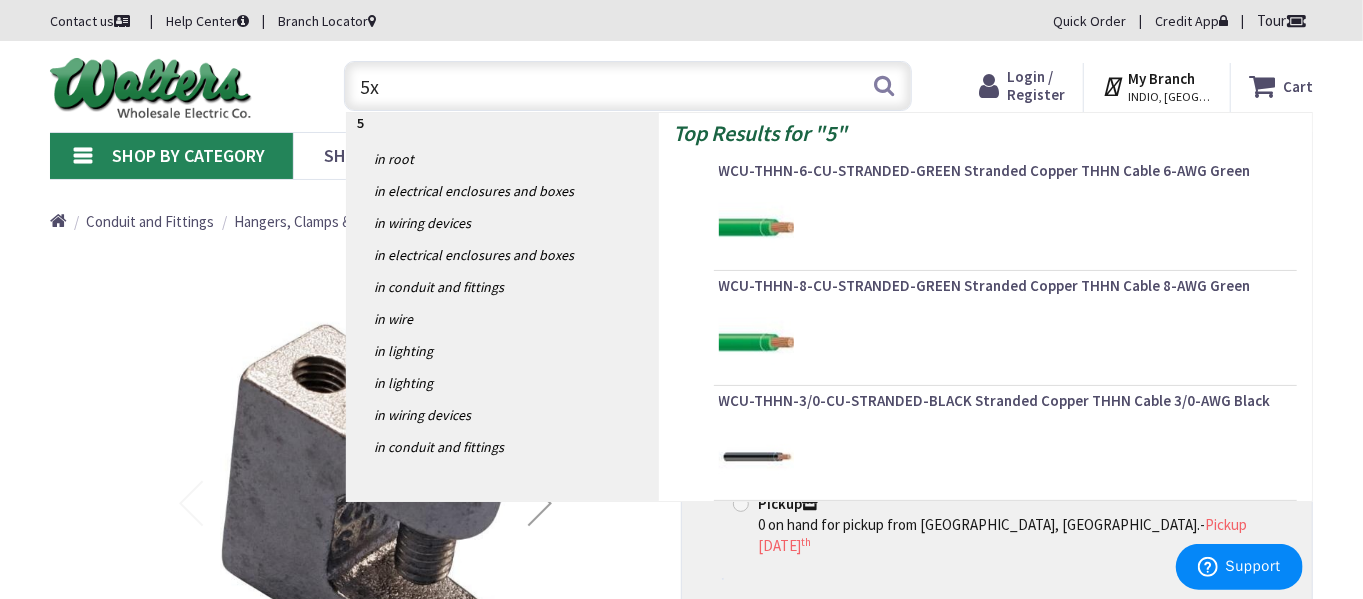 type on "5x3" 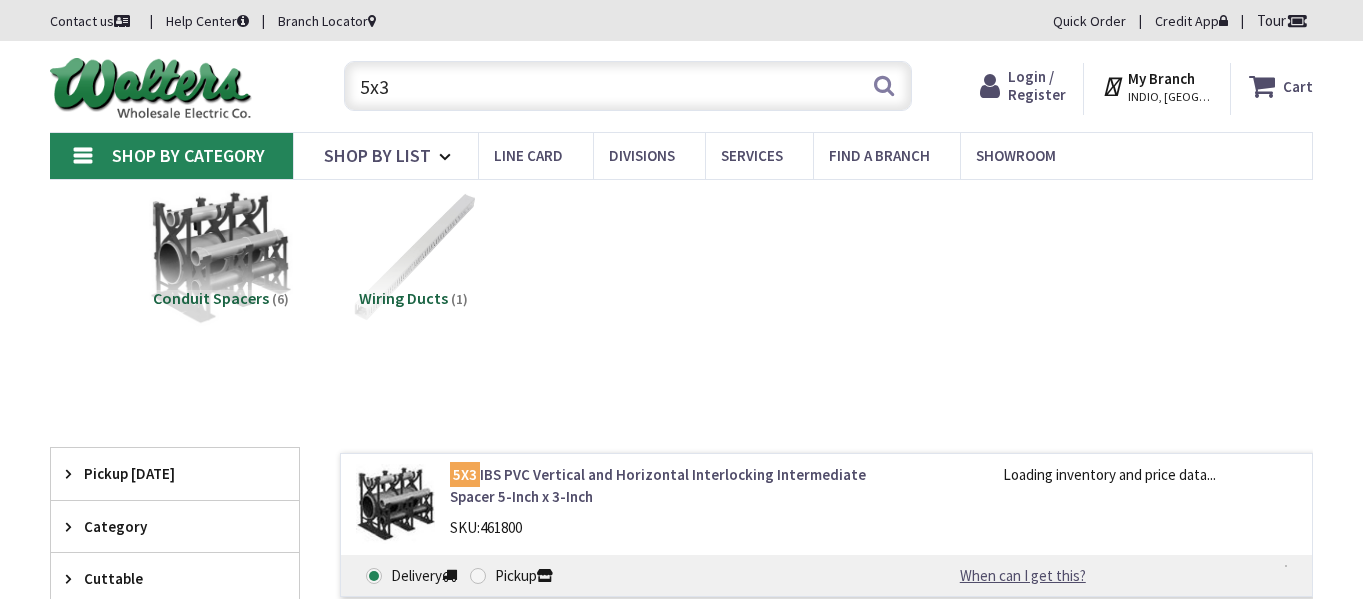 scroll, scrollTop: 0, scrollLeft: 0, axis: both 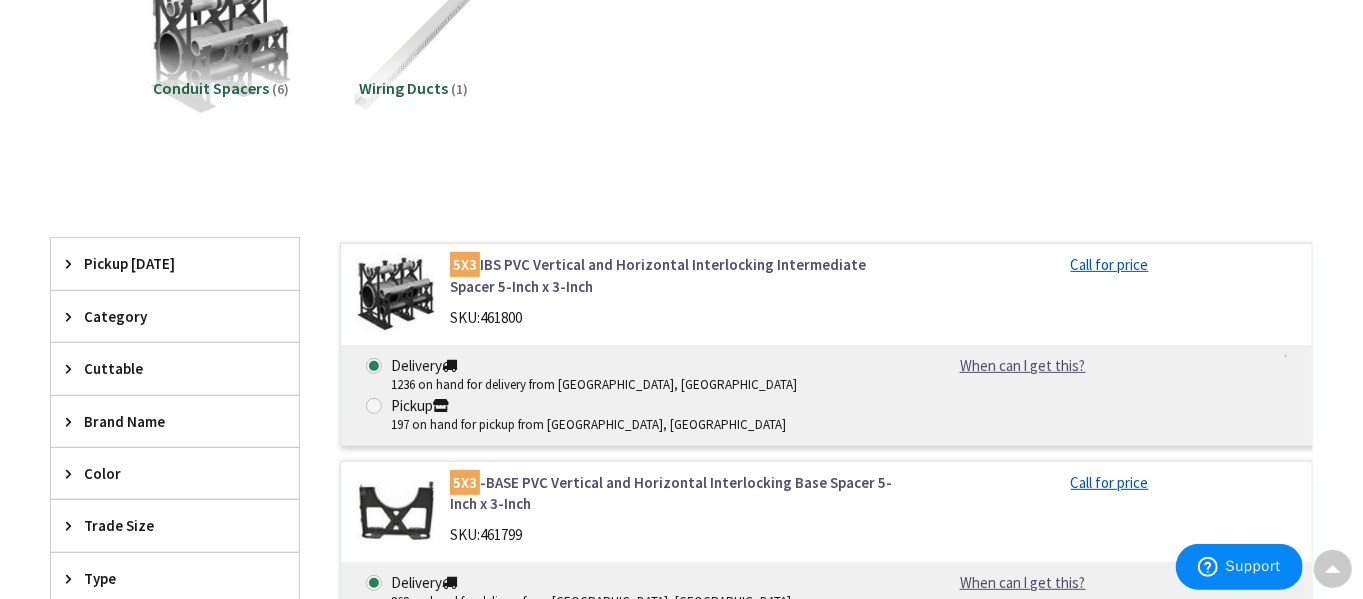 click on "1236 on hand for delivery from Brea, CA" at bounding box center (594, 385) 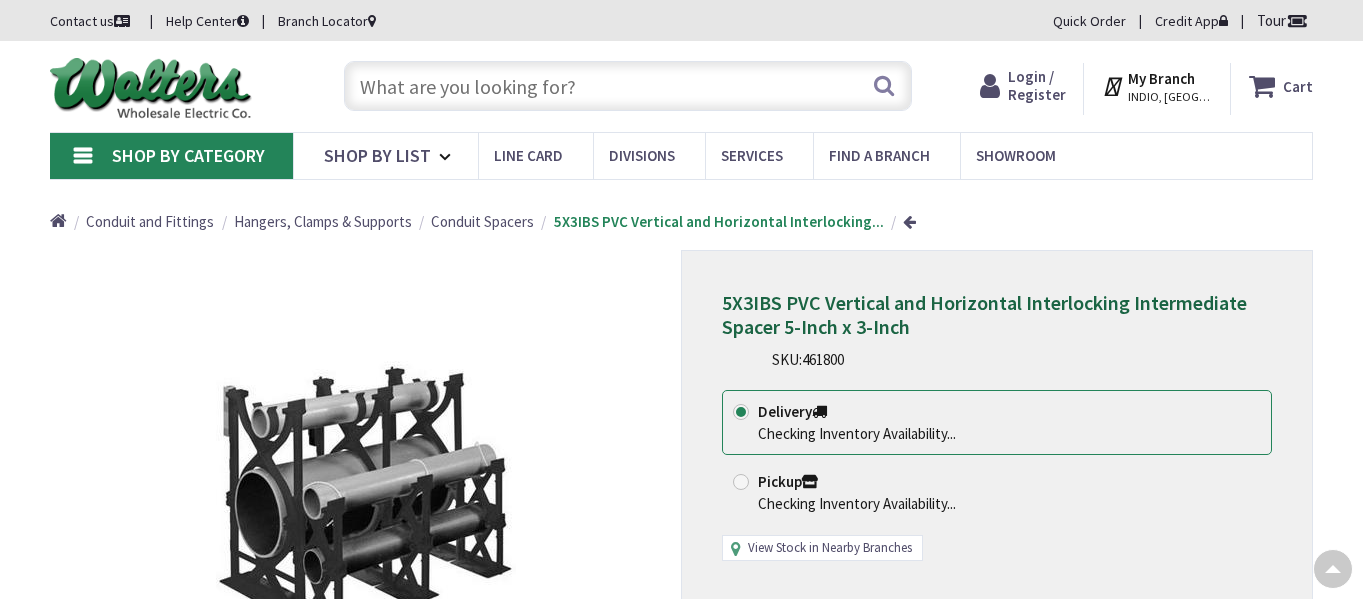 click on "View Stock in Nearby Branches" at bounding box center (830, 548) 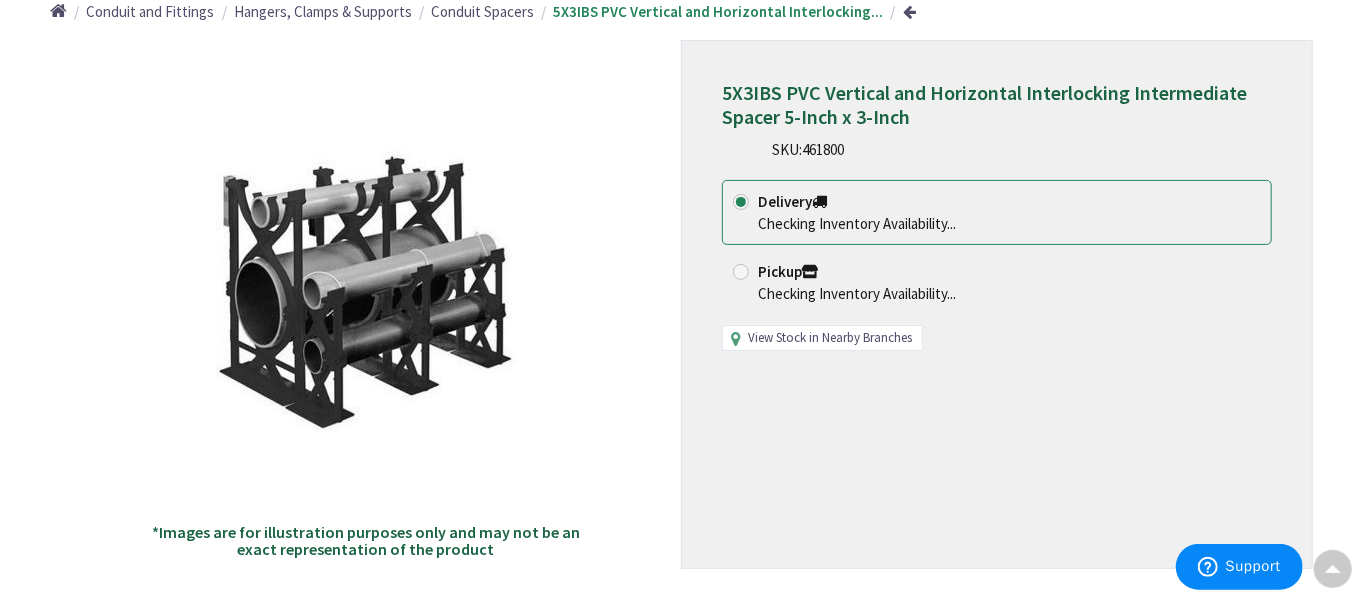 scroll, scrollTop: 210, scrollLeft: 0, axis: vertical 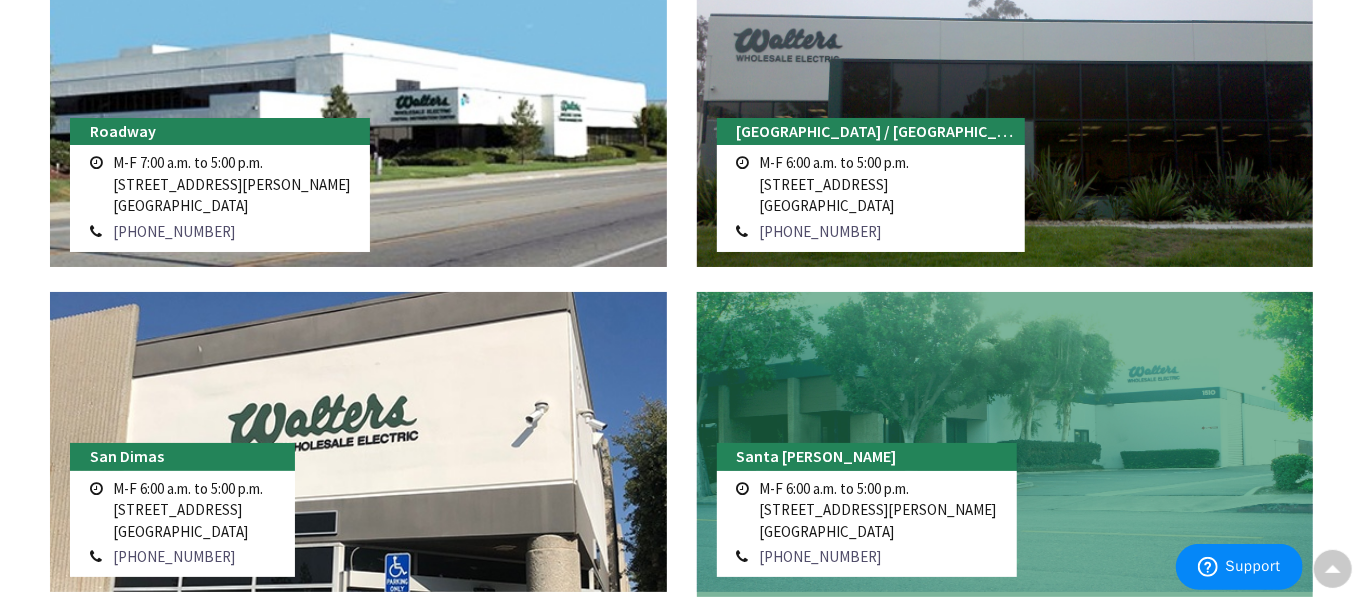 click at bounding box center (1005, 442) 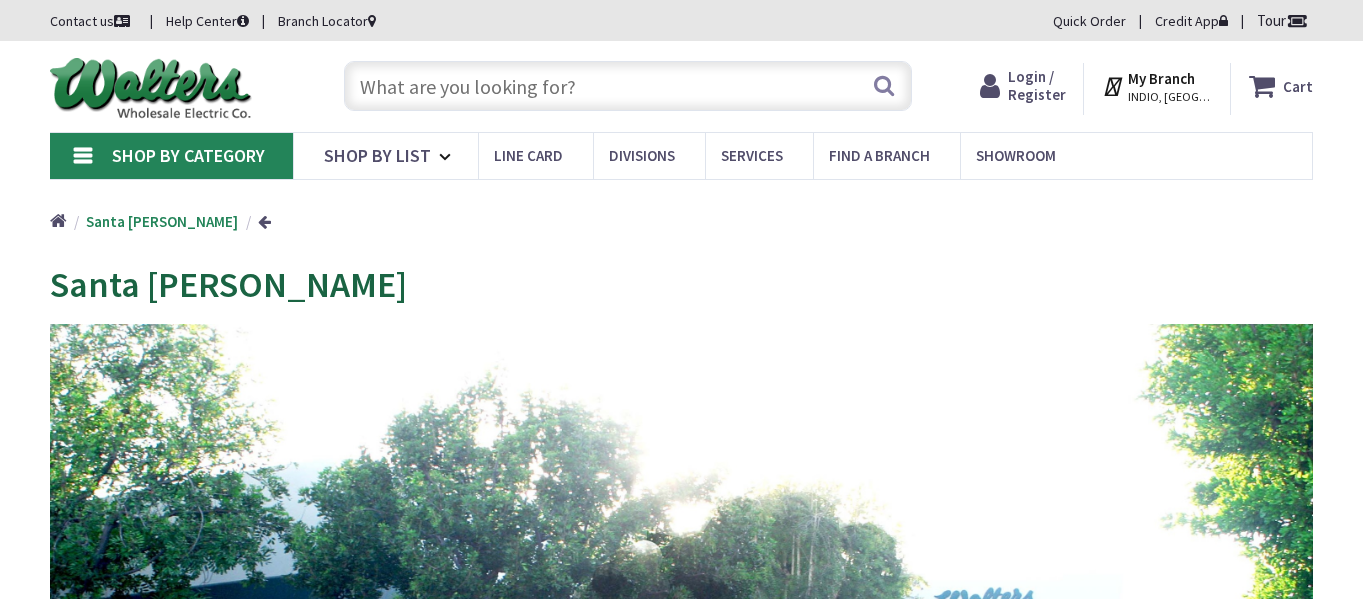 scroll, scrollTop: 0, scrollLeft: 0, axis: both 